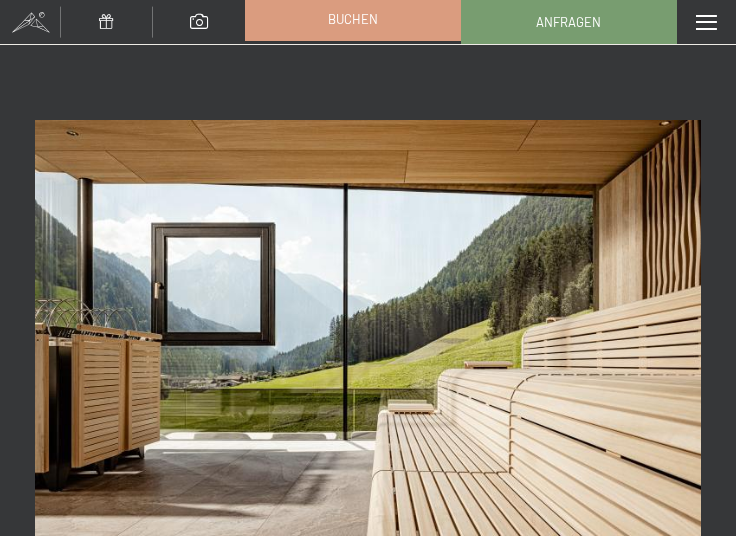 scroll, scrollTop: 0, scrollLeft: 0, axis: both 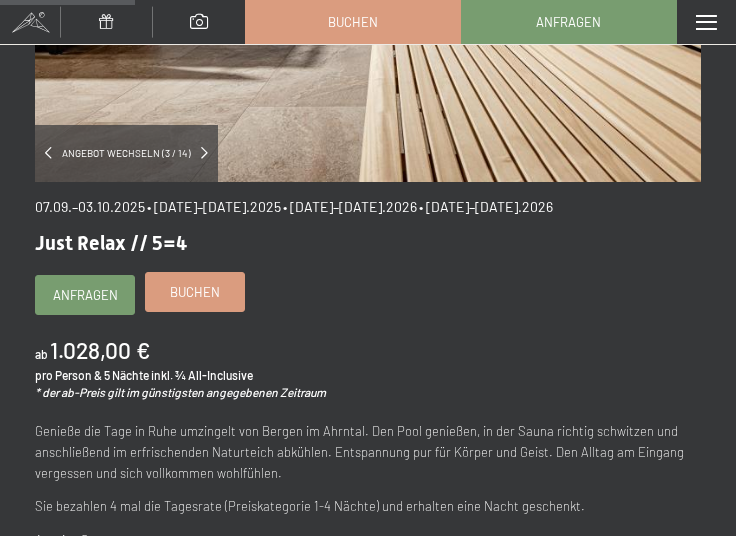 click on "Buchen" at bounding box center (195, 292) 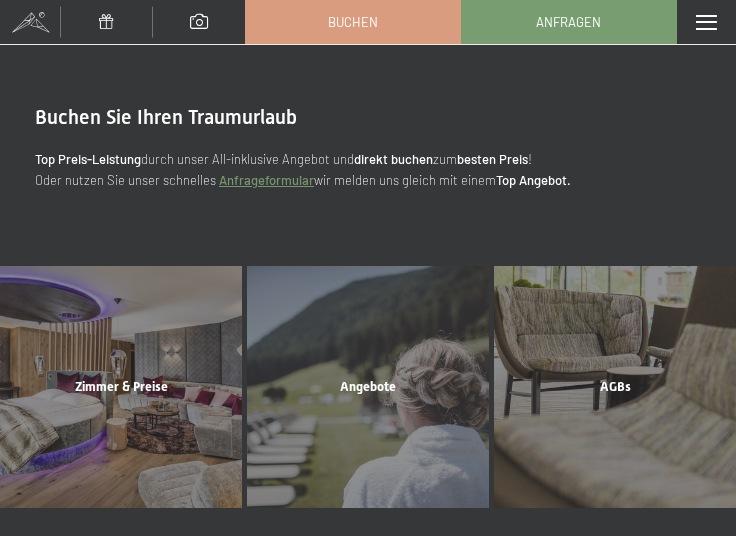 scroll, scrollTop: 0, scrollLeft: 0, axis: both 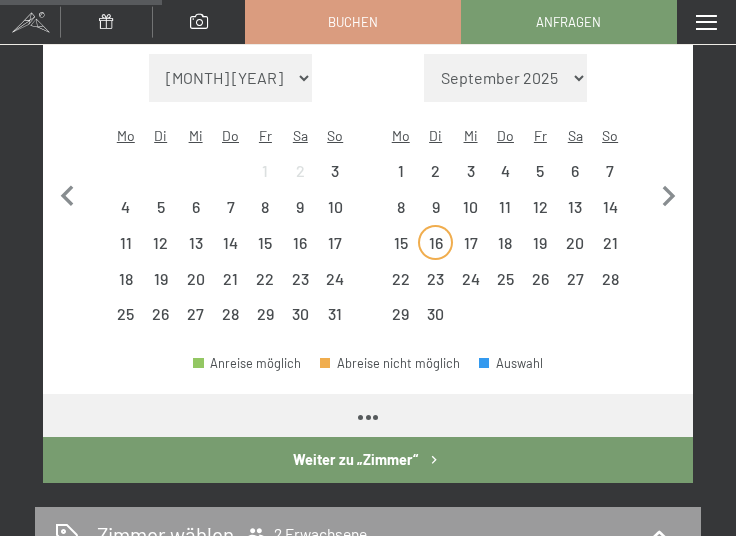 select on "2025-09-01" 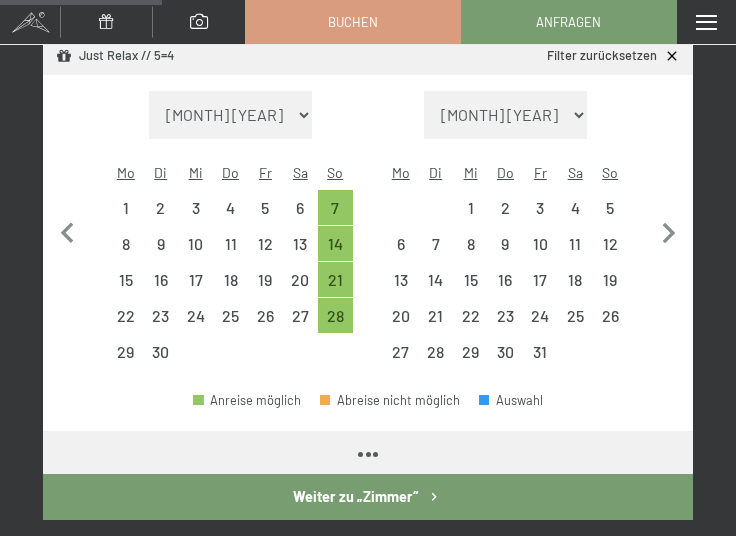 select on "2025-09-01" 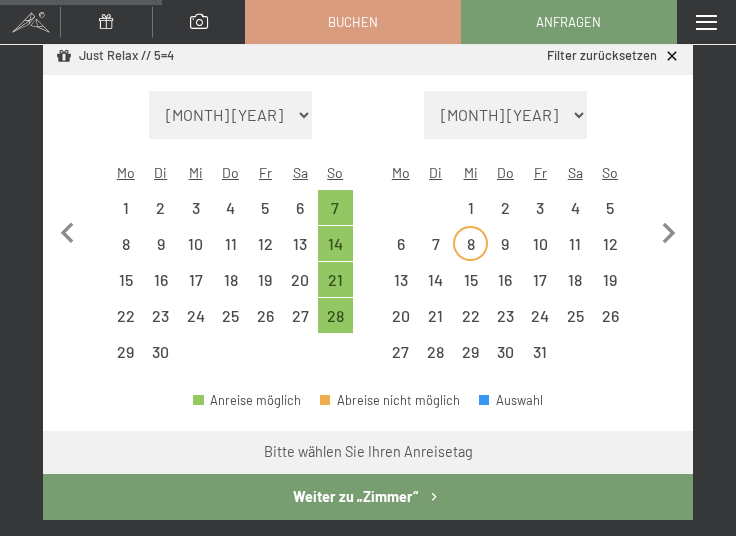 click on "8" at bounding box center [470, 251] 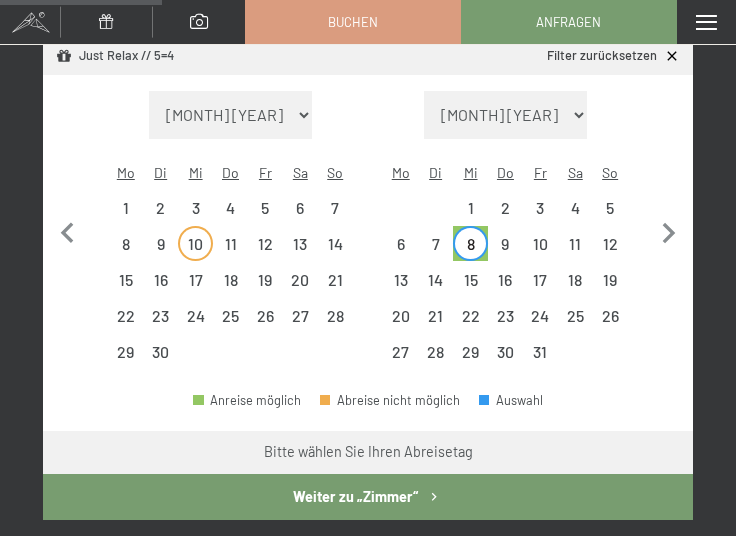 click on "10" at bounding box center [195, 251] 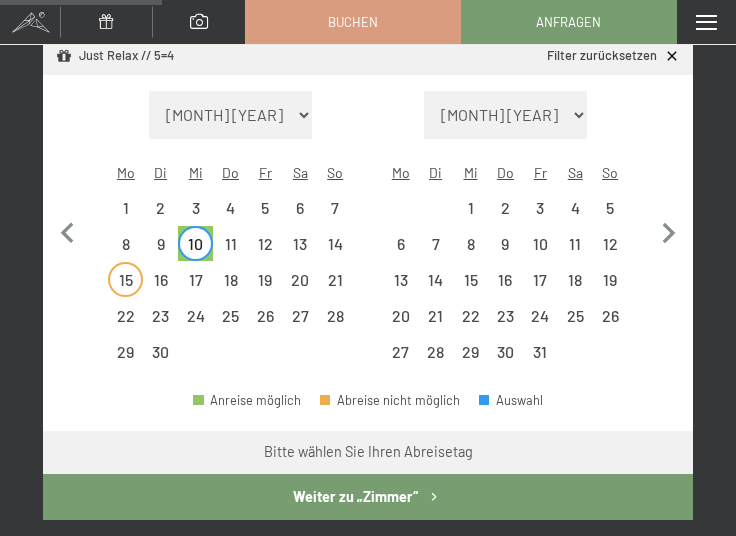 click on "15" at bounding box center [125, 287] 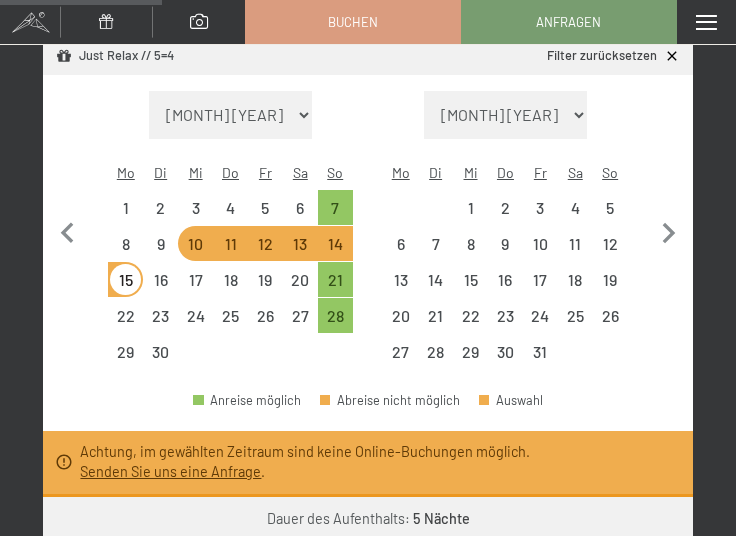 select on "2025-09-01" 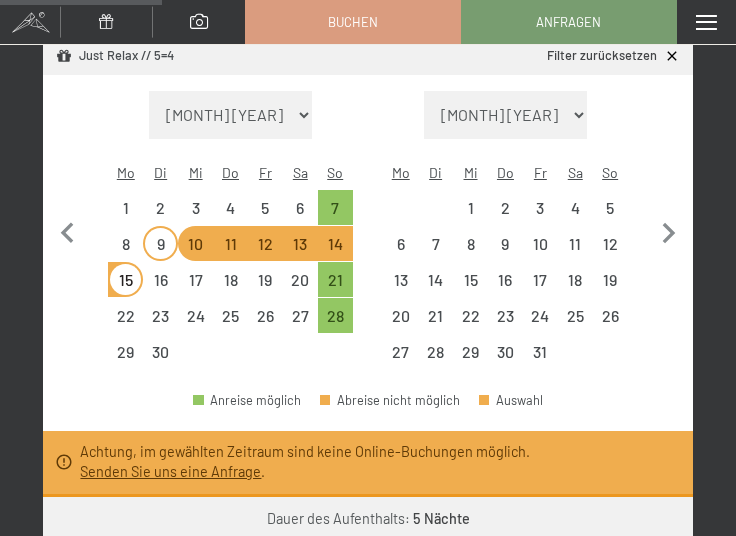 click on "9" at bounding box center [160, 251] 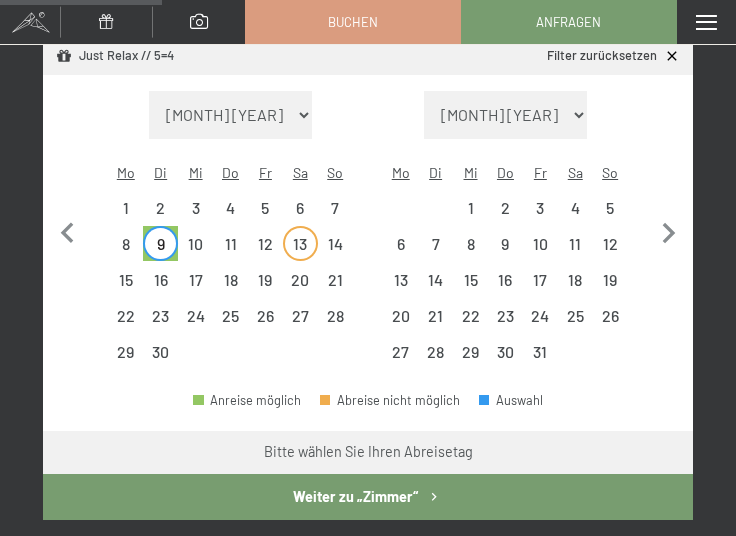 click on "13" at bounding box center (300, 251) 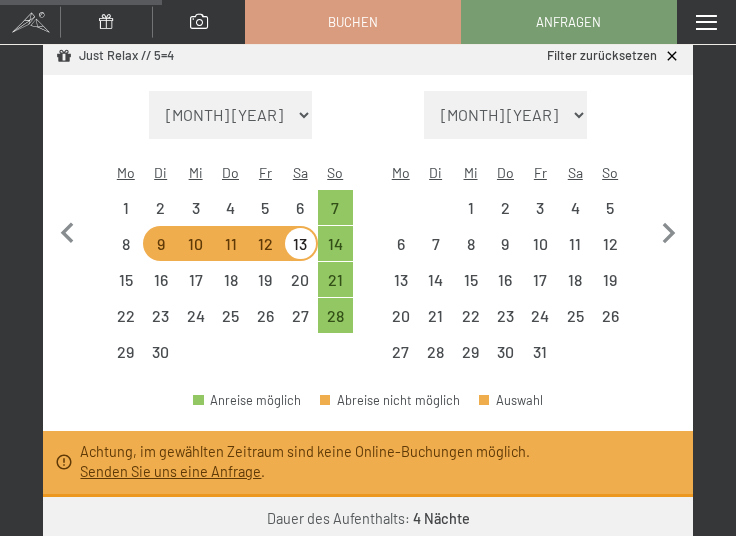 select on "2025-09-01" 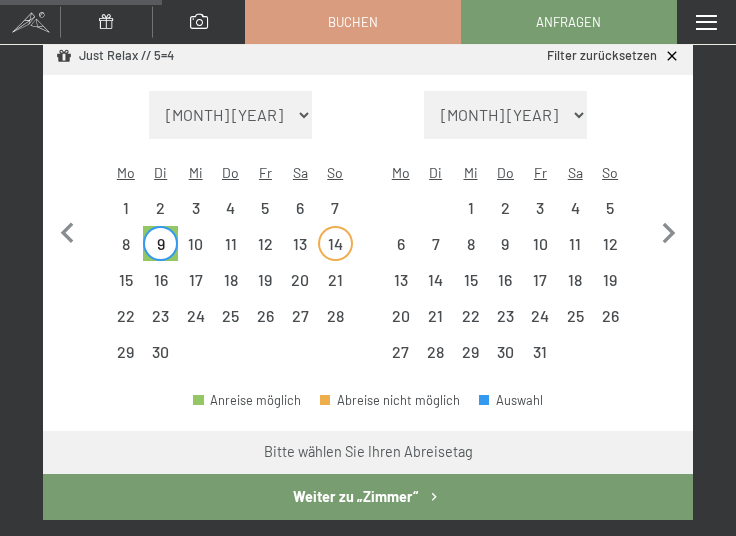 click on "14" at bounding box center [335, 251] 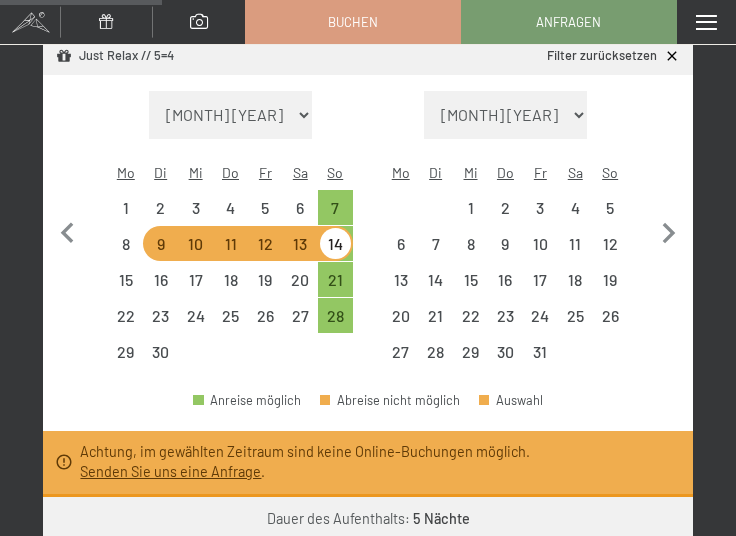 select on "2025-09-01" 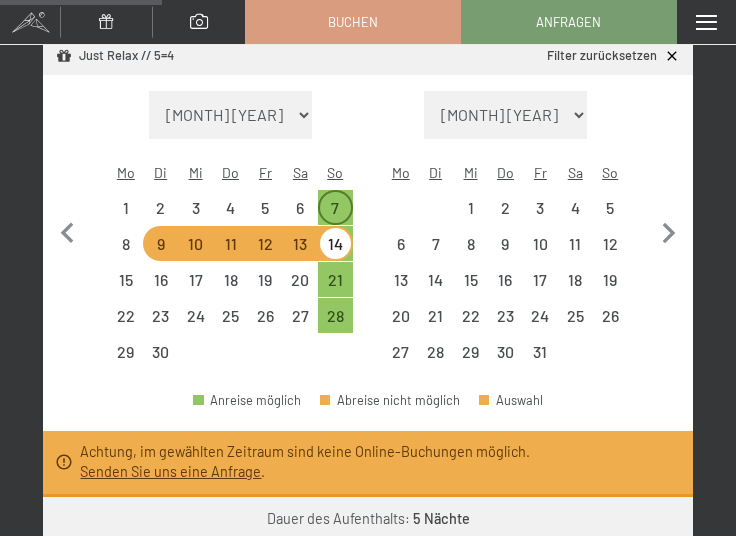 click on "7" at bounding box center [335, 215] 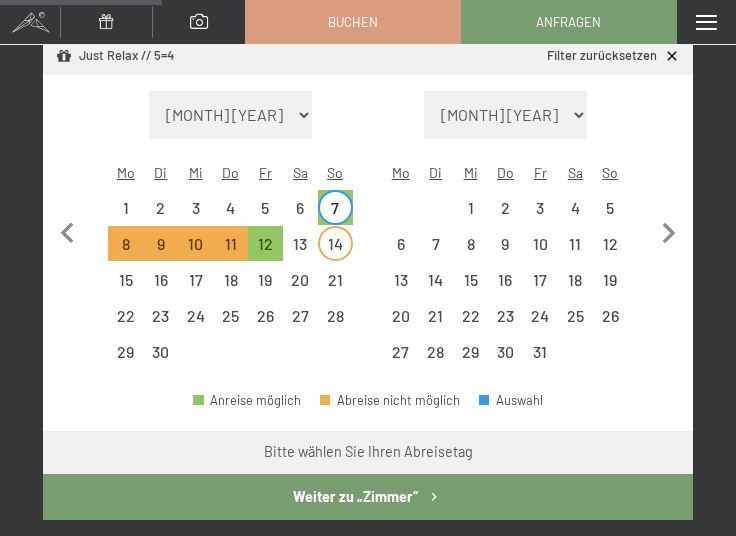click on "14" at bounding box center (335, 251) 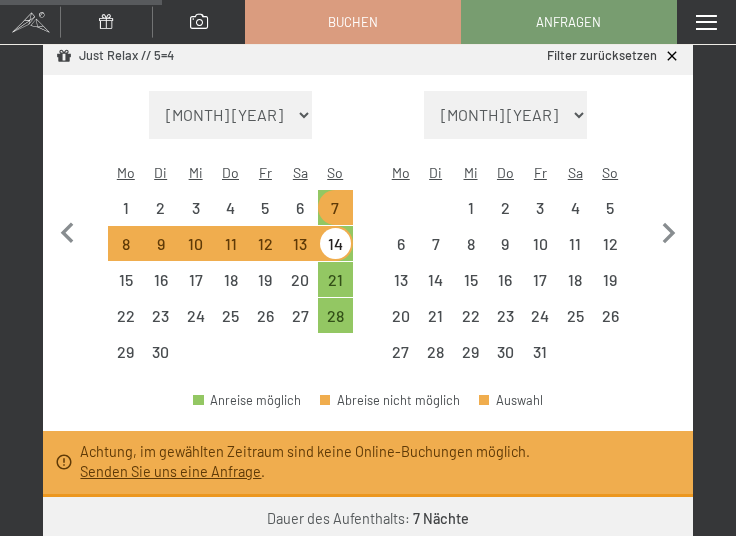 click on "14" at bounding box center [335, 251] 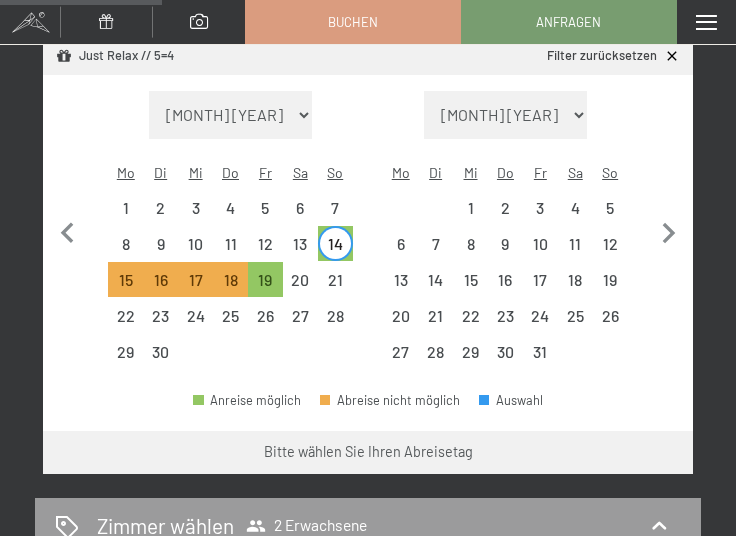 select on "2025-09-01" 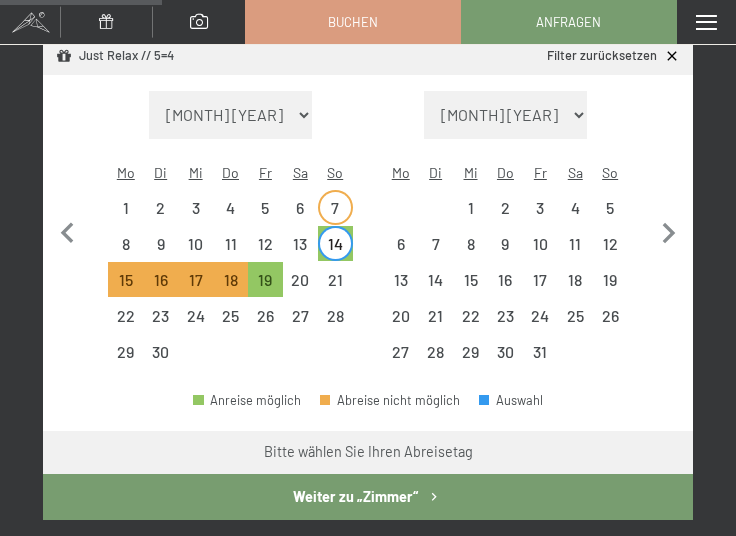 click on "7" at bounding box center (335, 215) 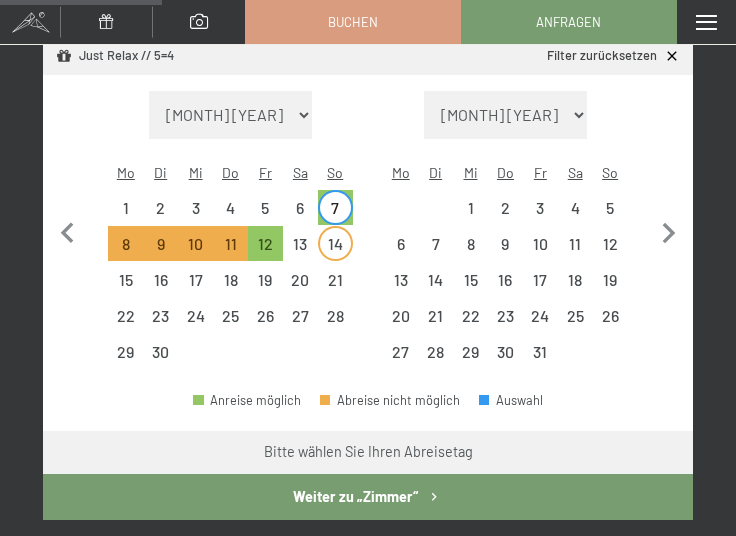 click on "14" at bounding box center [335, 251] 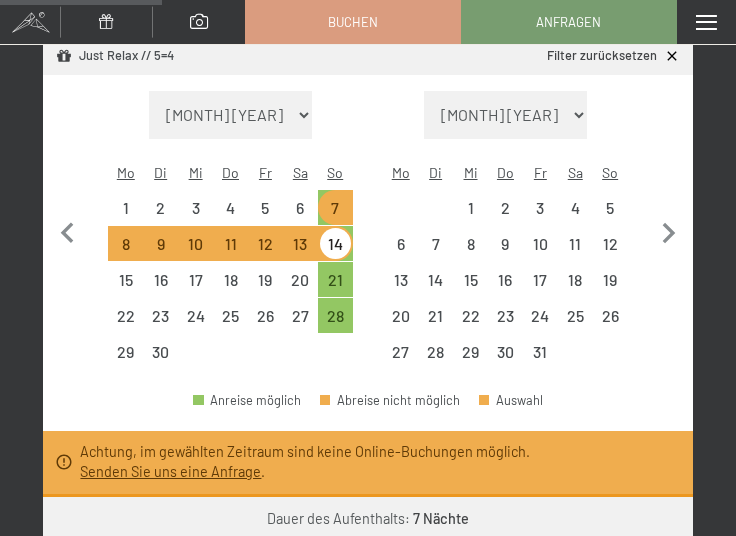select on "2025-09-01" 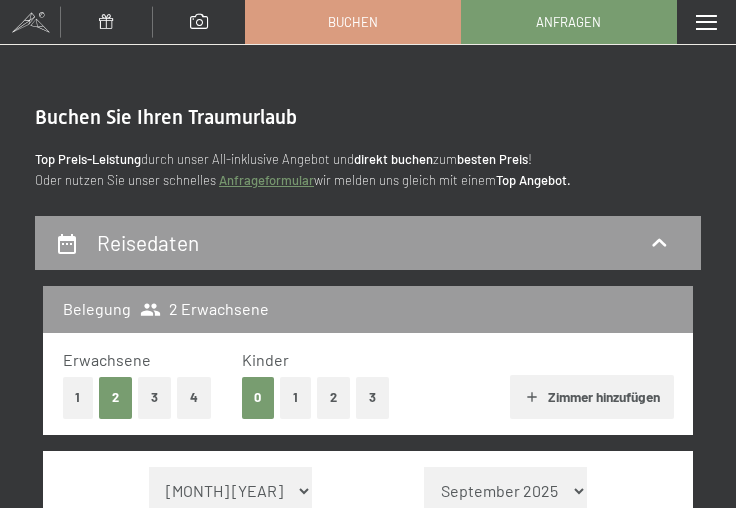 scroll, scrollTop: 0, scrollLeft: 0, axis: both 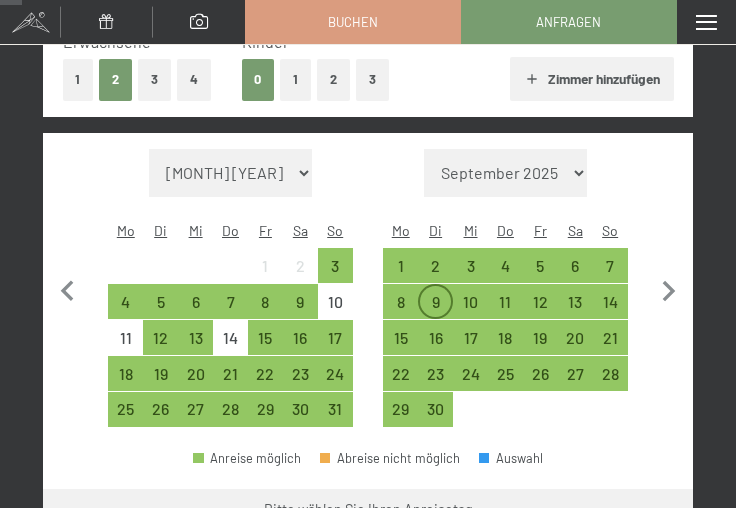 click on "9" at bounding box center (435, 309) 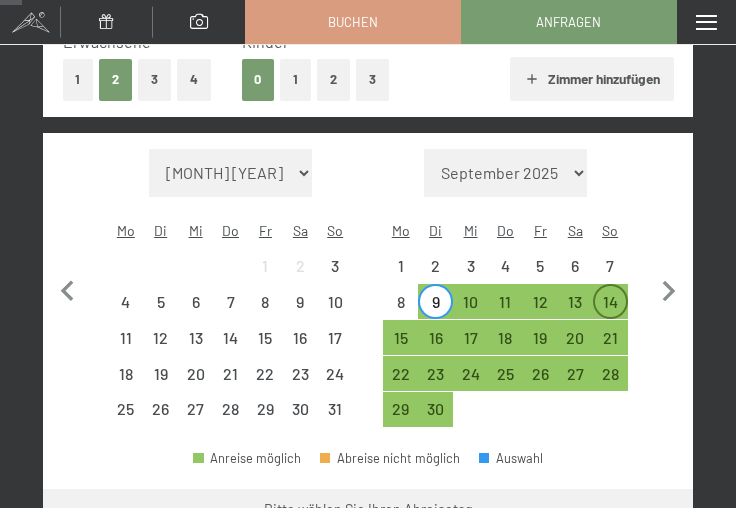 click on "14" at bounding box center [610, 309] 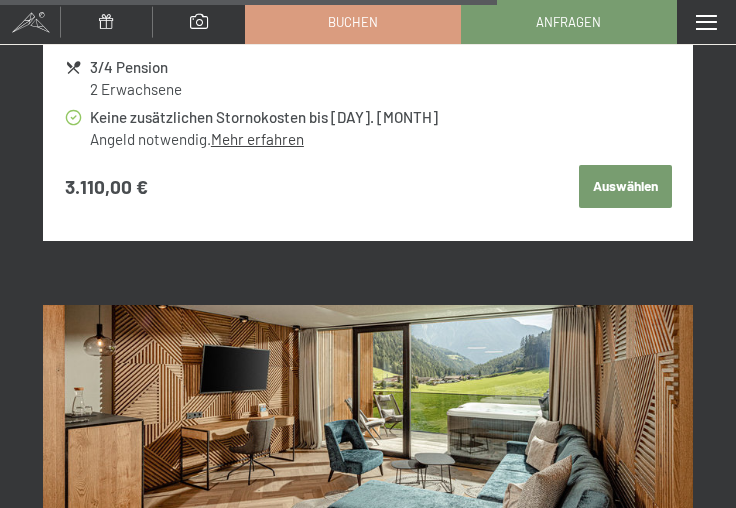 scroll, scrollTop: 6535, scrollLeft: 0, axis: vertical 